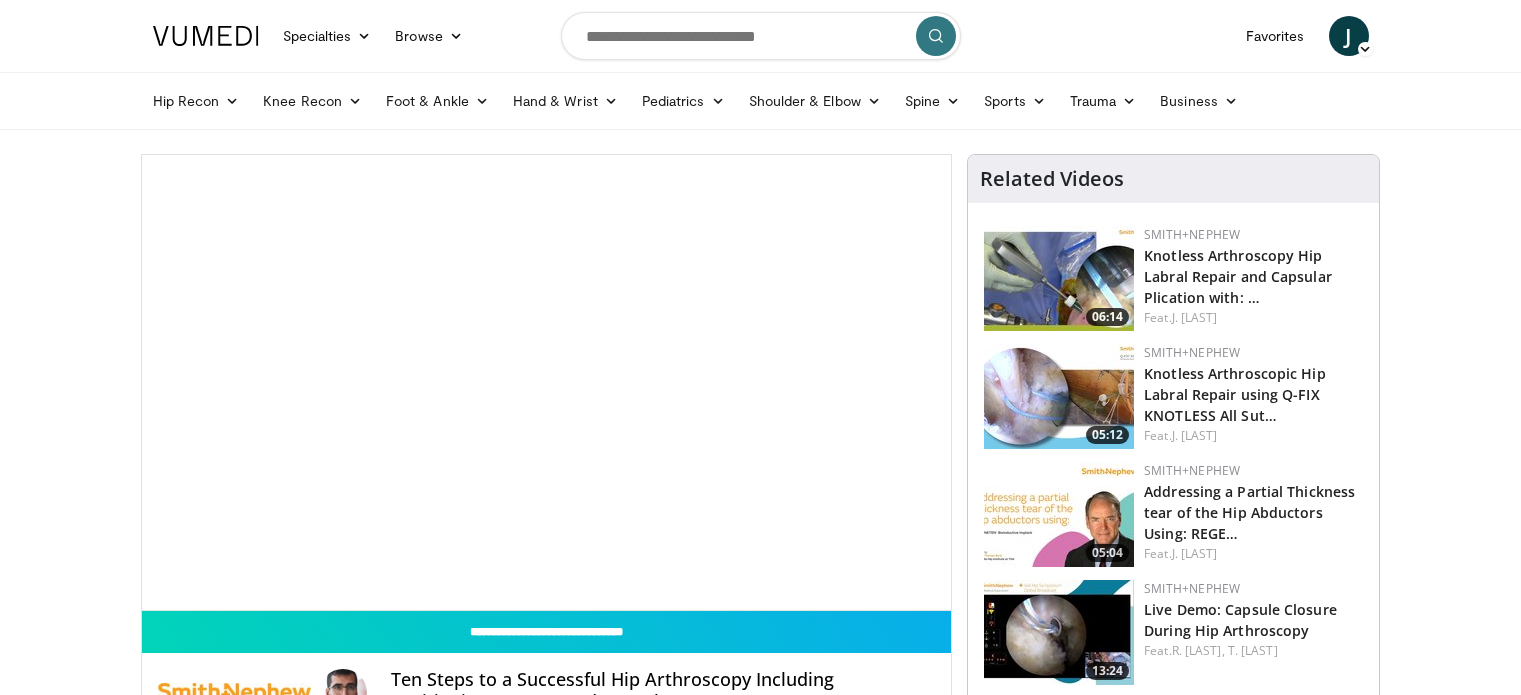 scroll, scrollTop: 0, scrollLeft: 0, axis: both 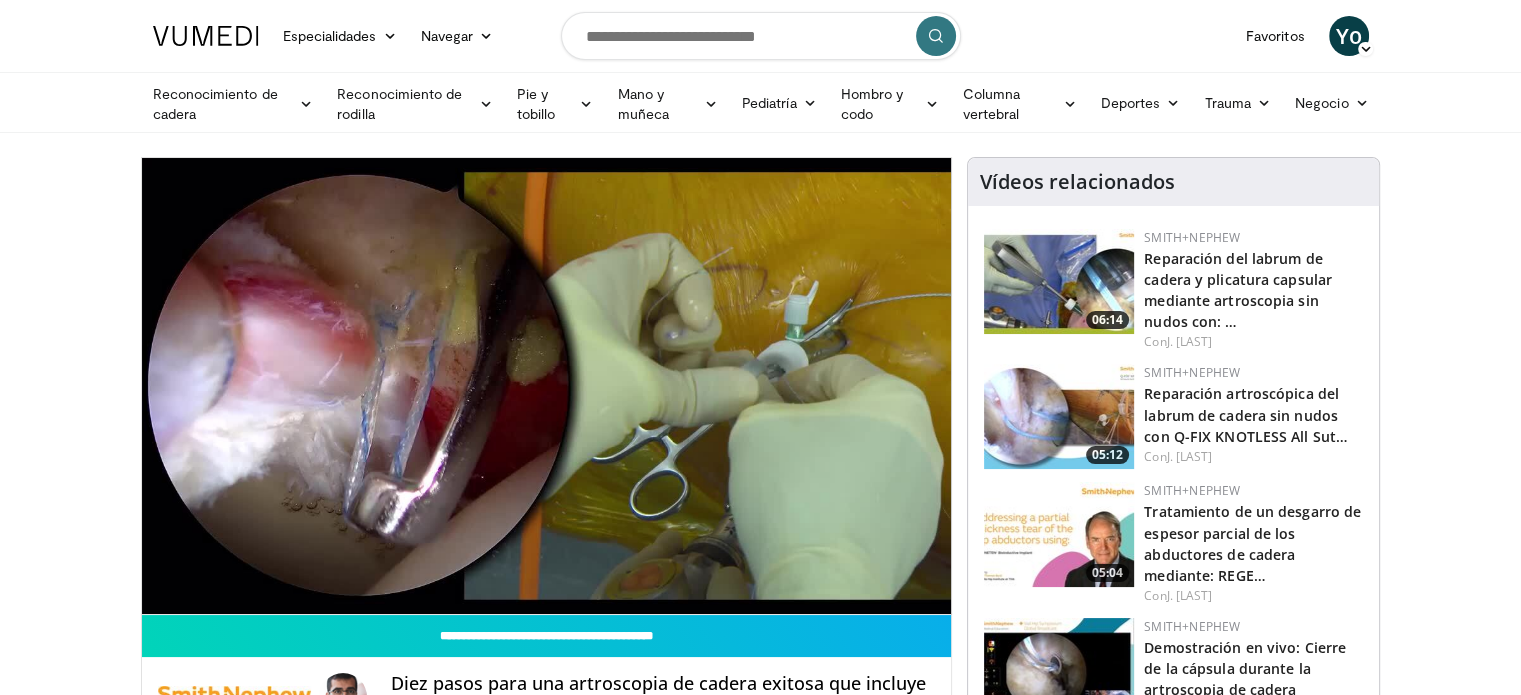 click on "Especialidades
Medicina de adultos y familia
Alergia, Asma, Inmunología
Anestesiología
Cardiología
Dental
Dermatología
Endocrinología
Gastroenterología y hepatología
Cirugía general
Hematología y Oncología
Enfermedad infecciosa
Nefrología
Neurología
Neurocirugía
Obstetricia y Ginecología
Oftalmología
Oral Maxilofacial
Ortopedía
Otorrinolaringología
Pediatría
Cirugía plástica
Podología
Psiquiatría
Neumología
Oncología radioterápica
Radiología
Reumatología Urología" at bounding box center [760, 1526] 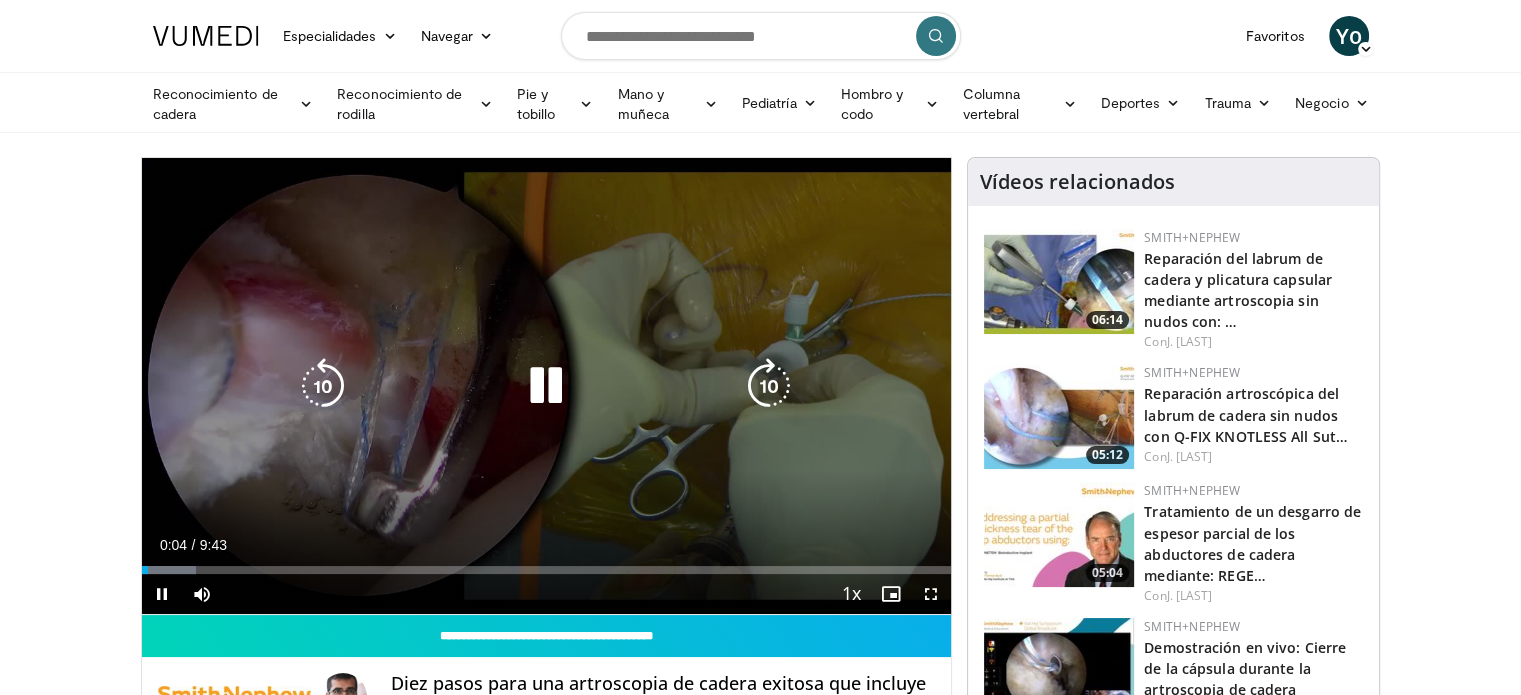 click at bounding box center (546, 386) 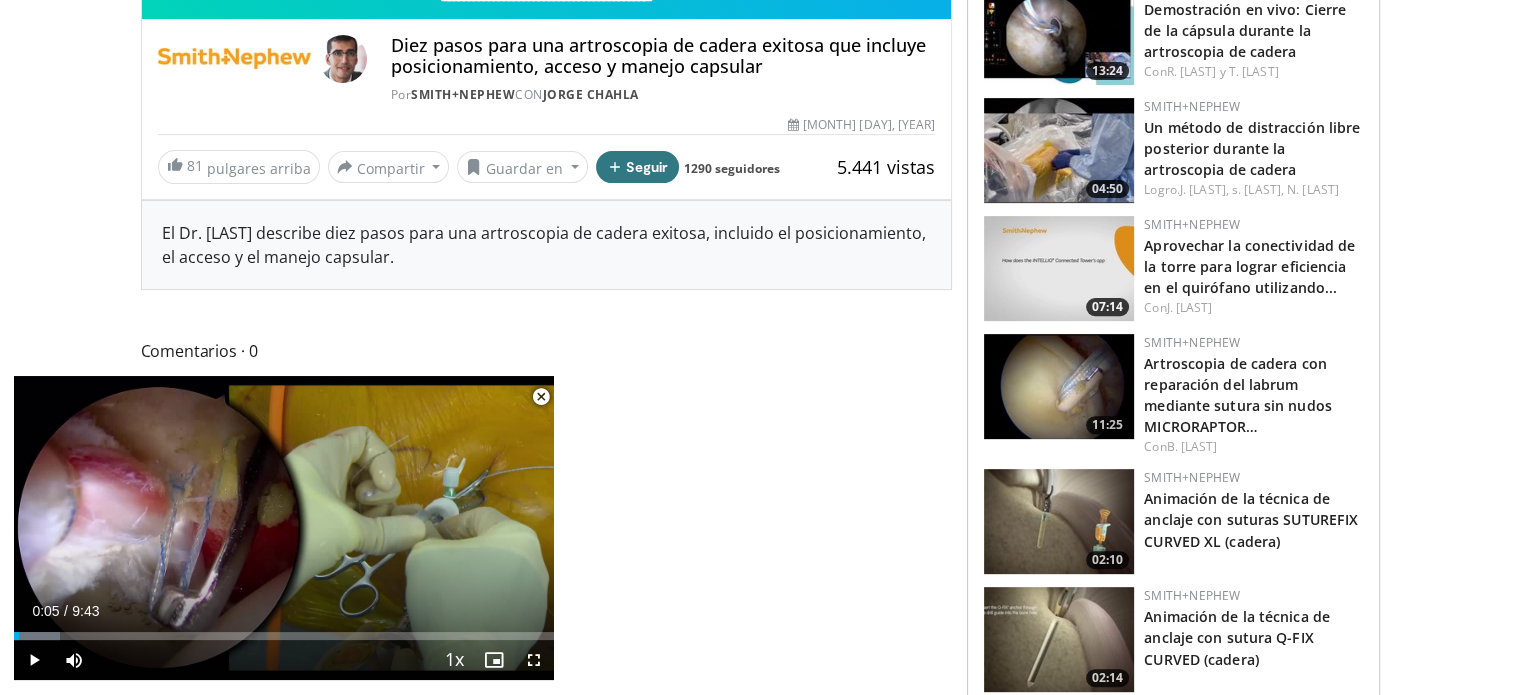 scroll, scrollTop: 635, scrollLeft: 0, axis: vertical 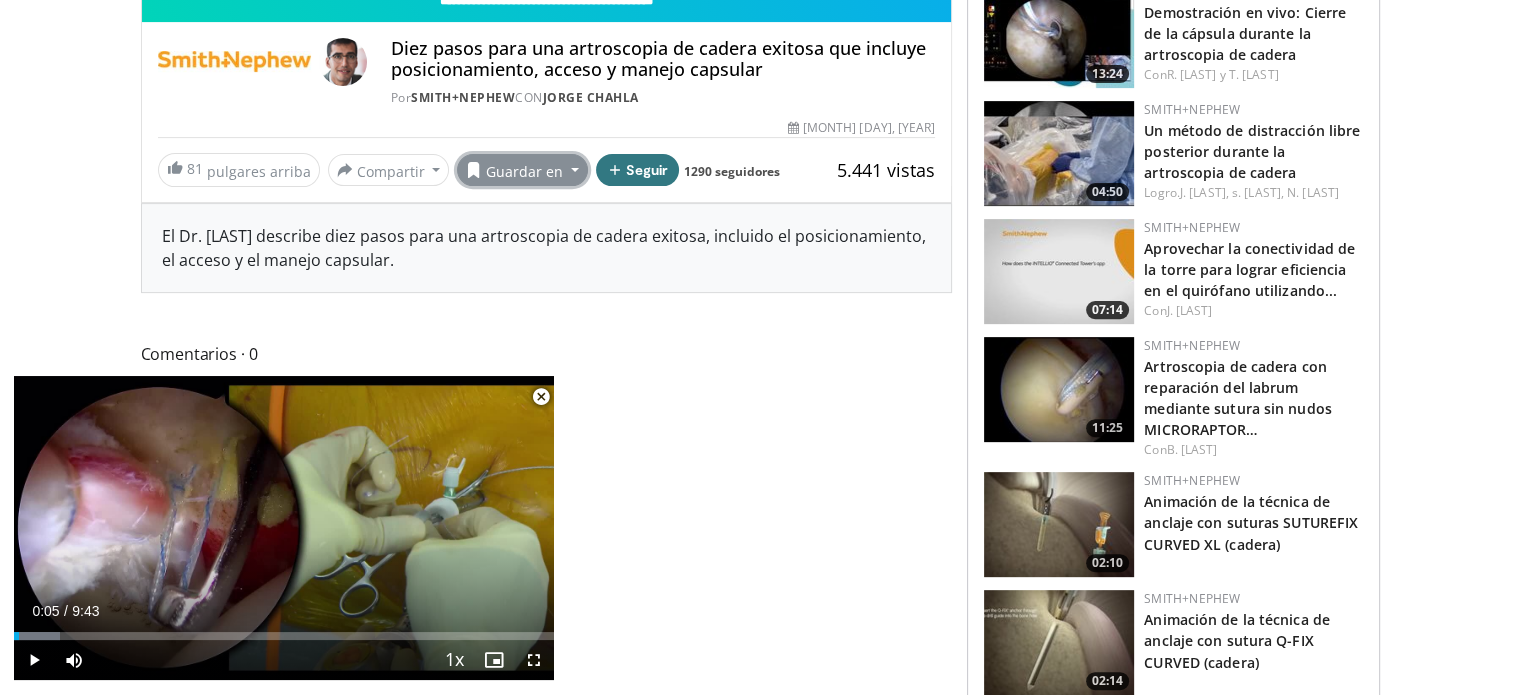 click on "Guardar en" at bounding box center (524, 170) 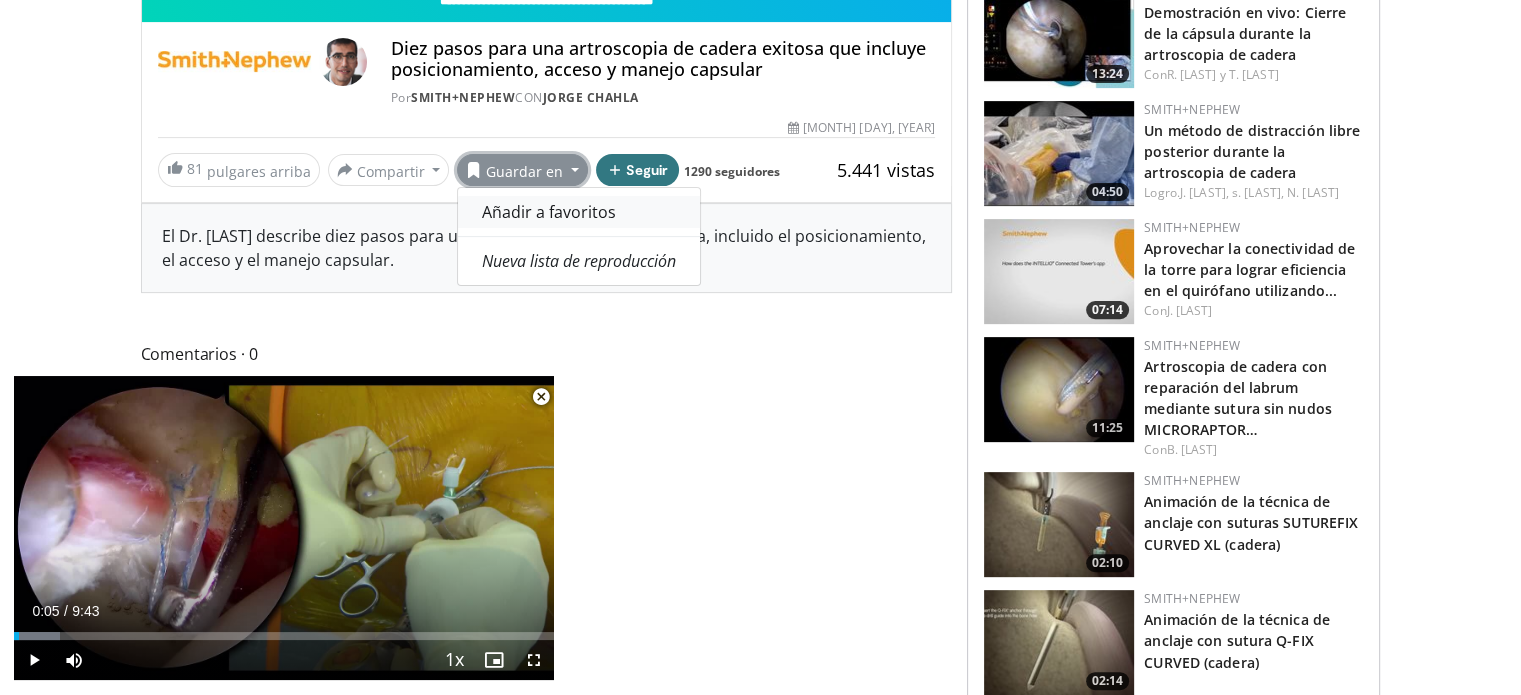 click on "Añadir a favoritos" at bounding box center (549, 212) 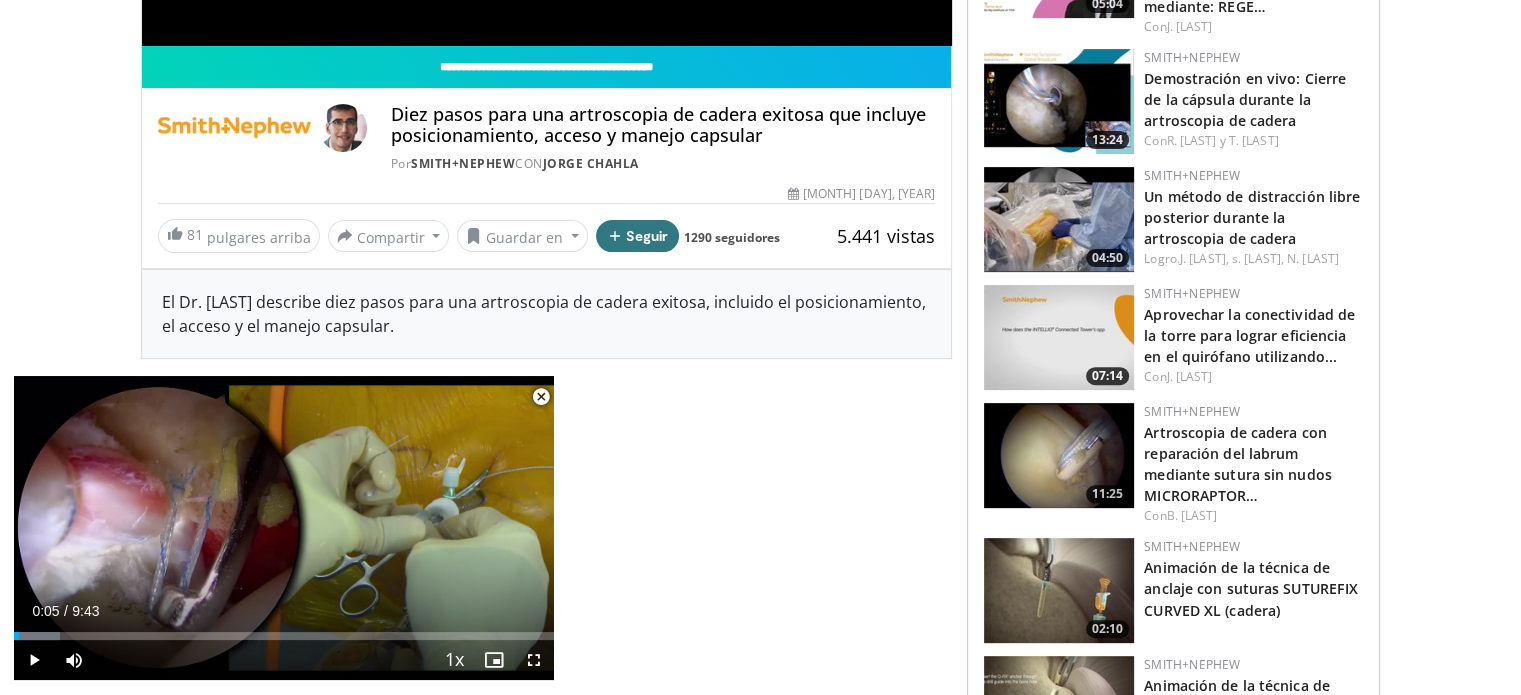 scroll, scrollTop: 700, scrollLeft: 0, axis: vertical 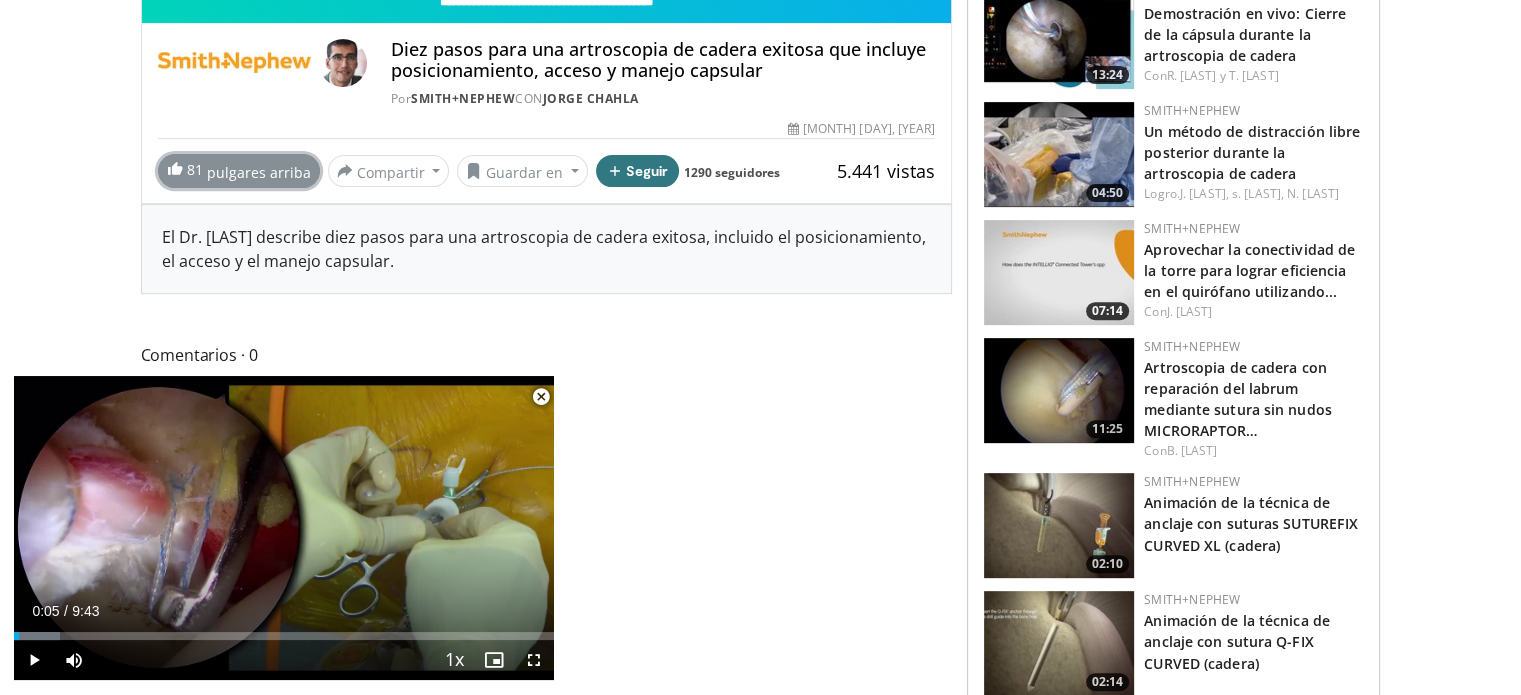 click on "pulgares arriba" at bounding box center (259, 172) 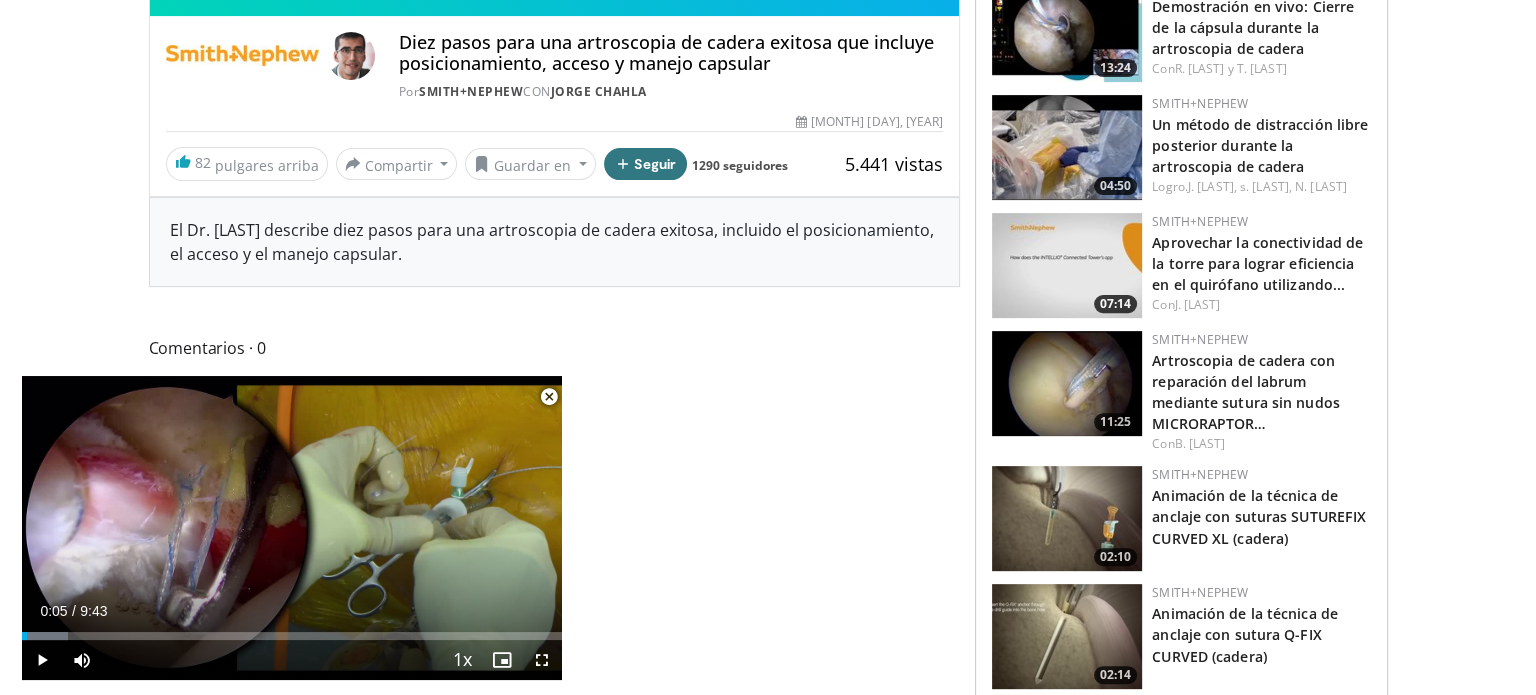 scroll, scrollTop: 635, scrollLeft: 0, axis: vertical 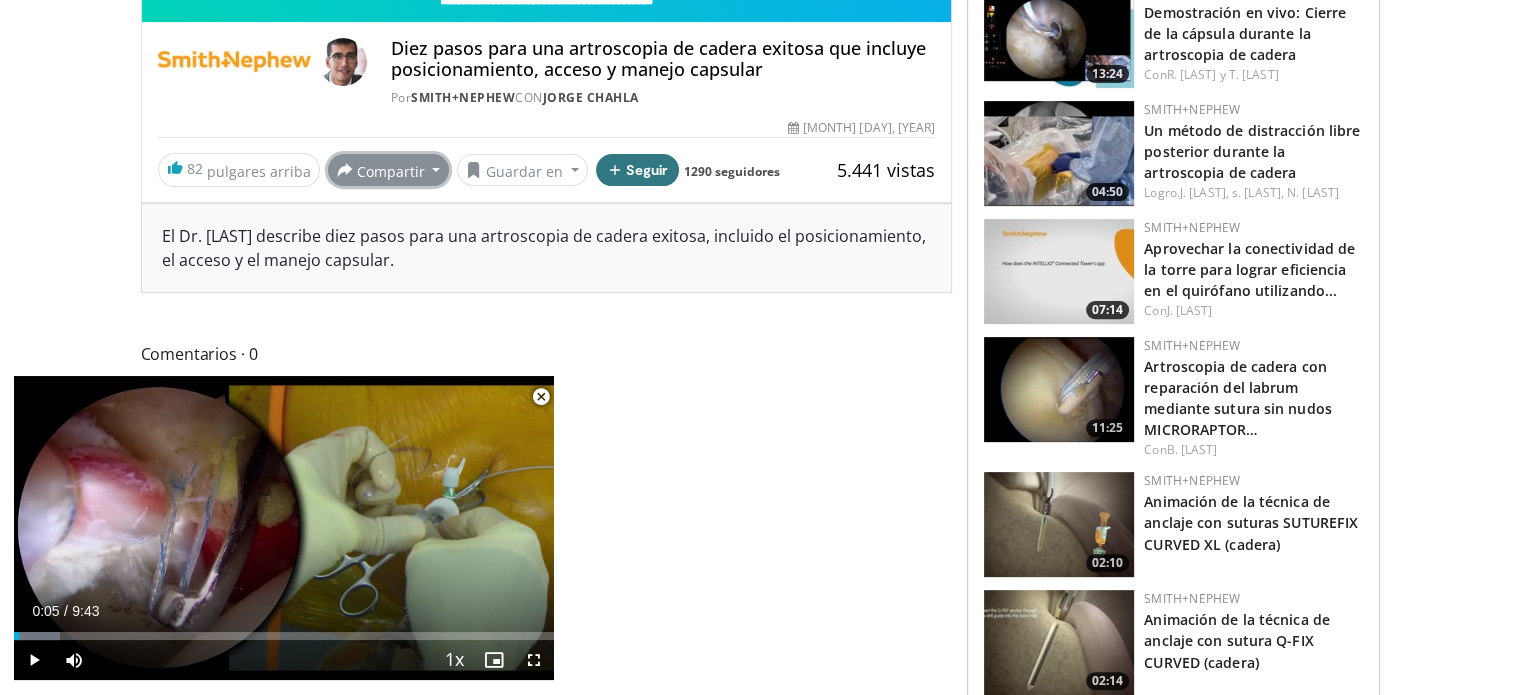 click on "Compartir" at bounding box center [389, 170] 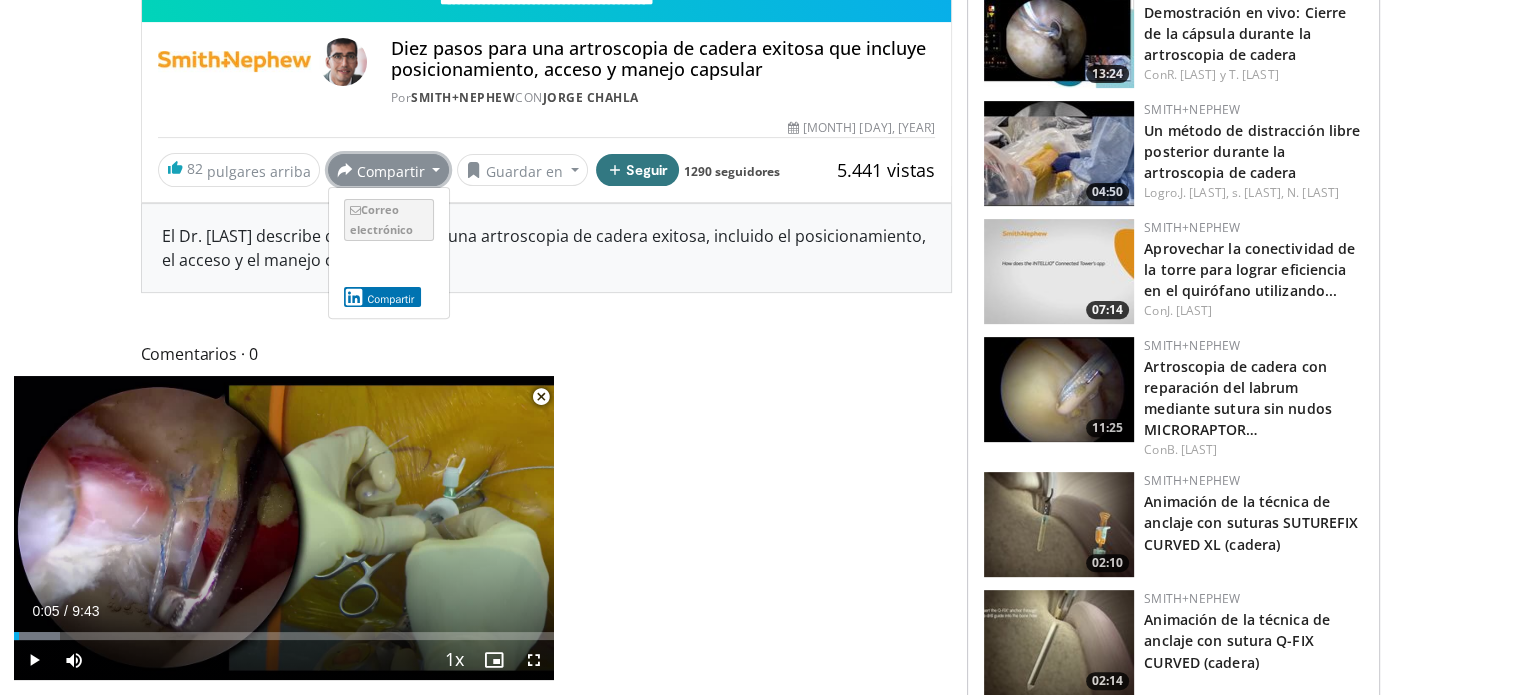 click on "Correo electrónico" at bounding box center [381, 219] 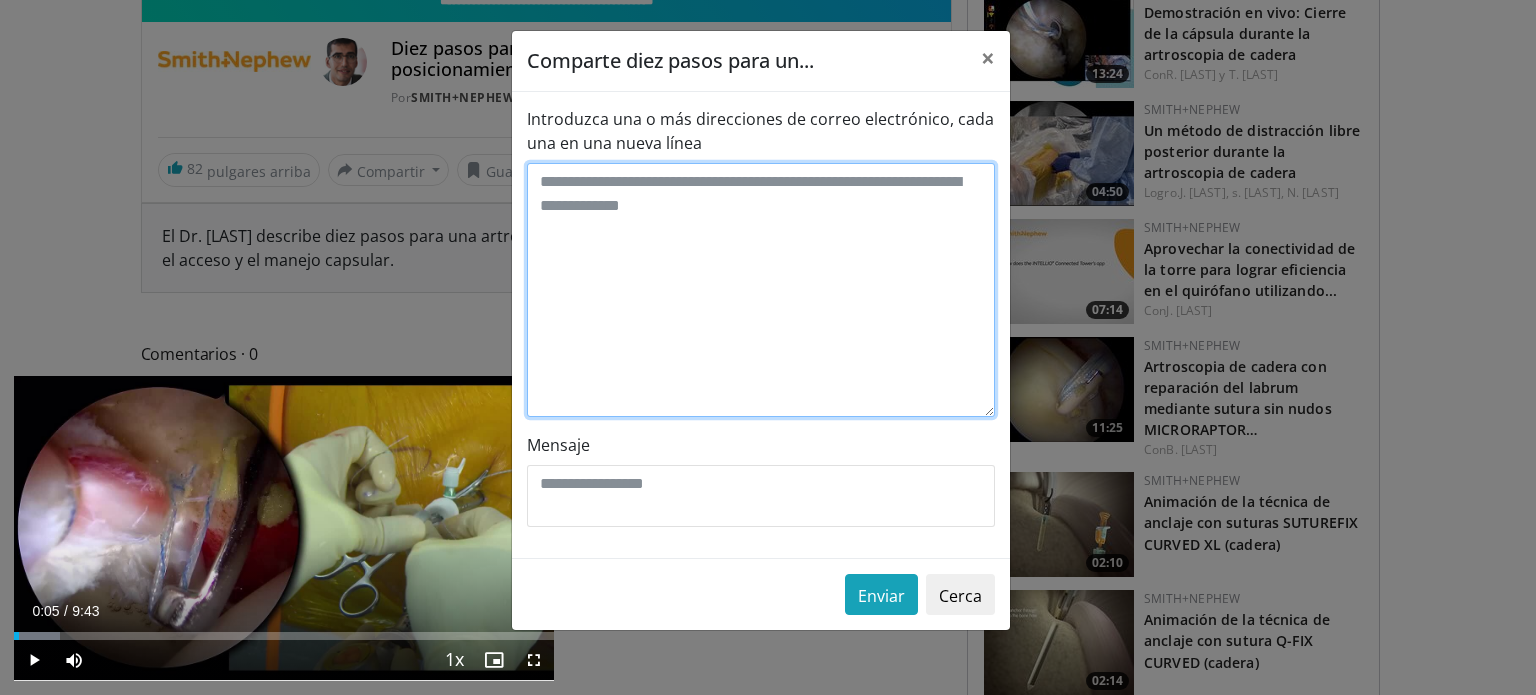 click on "Introduzca una o más direcciones de correo electrónico, cada una en una nueva línea" at bounding box center (761, 290) 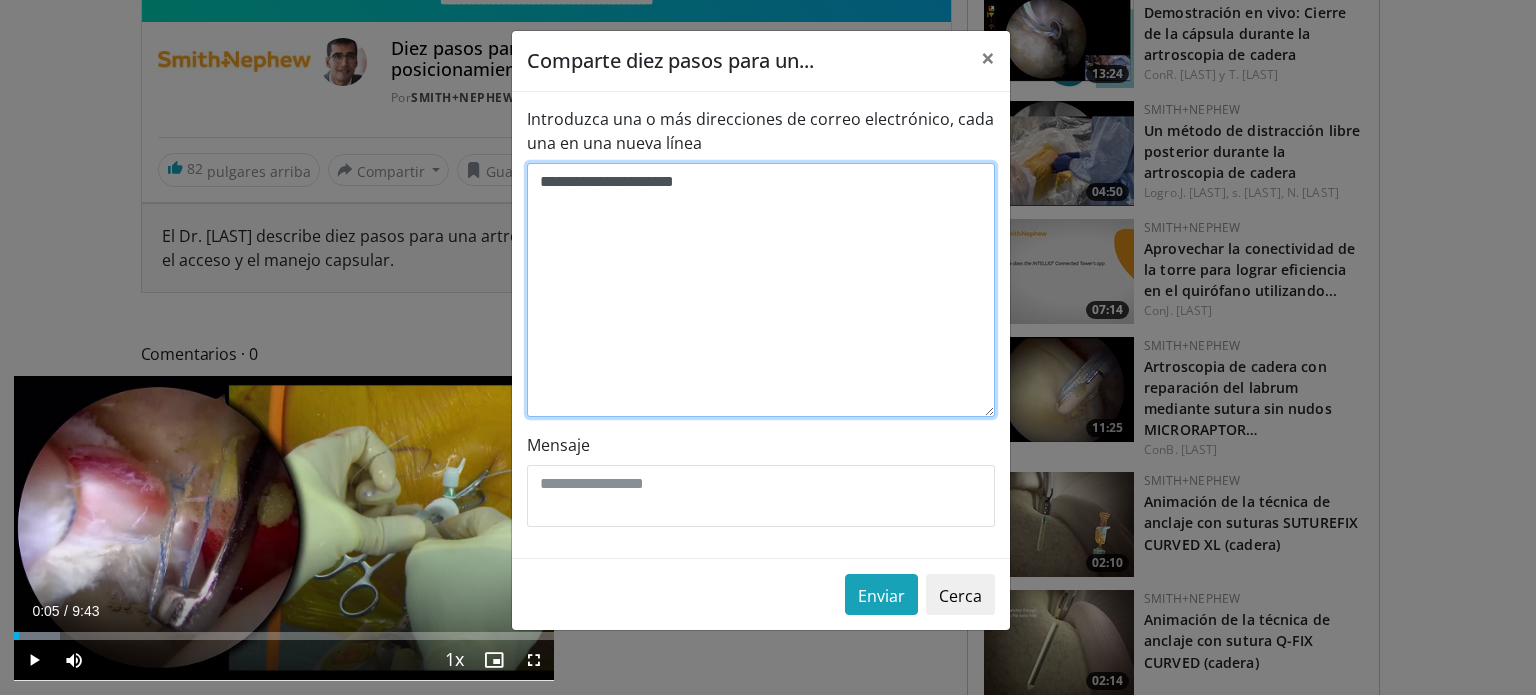 click on "**********" at bounding box center [761, 290] 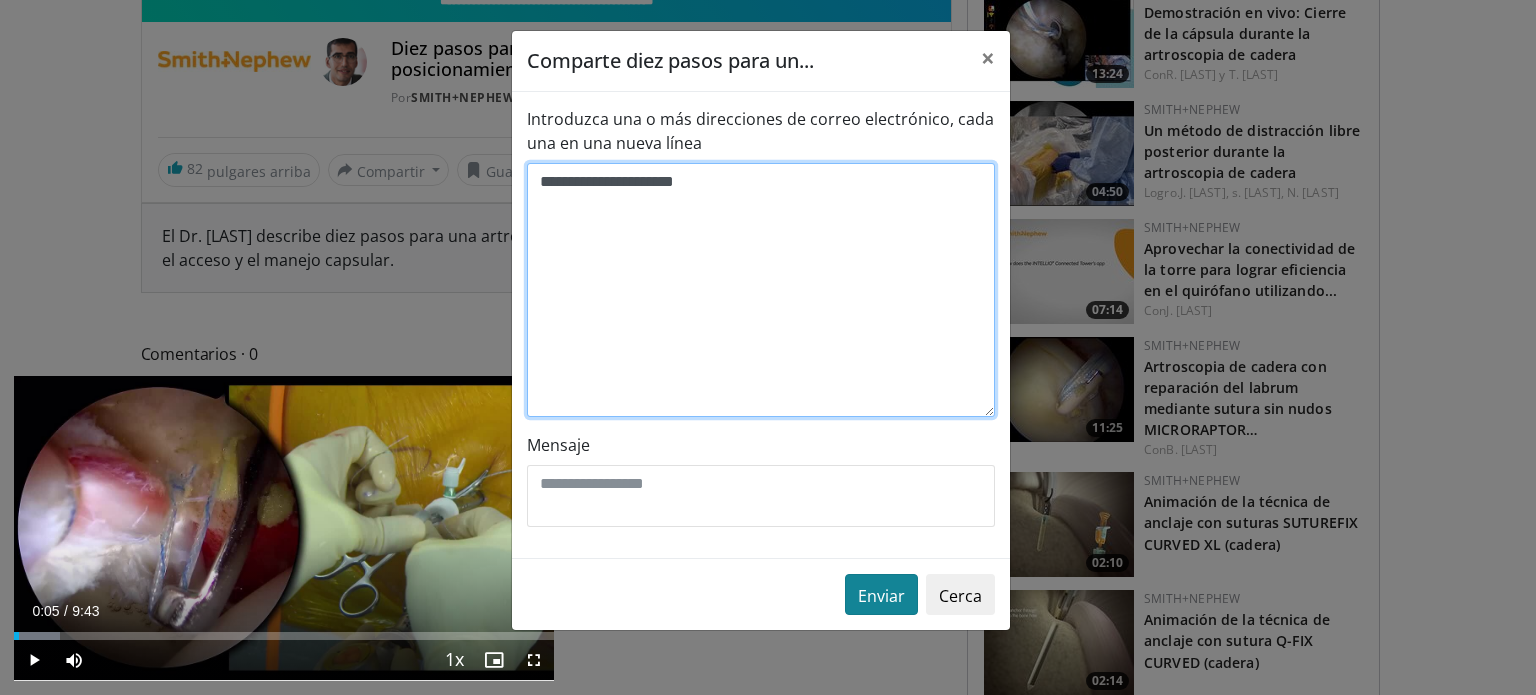 type on "**********" 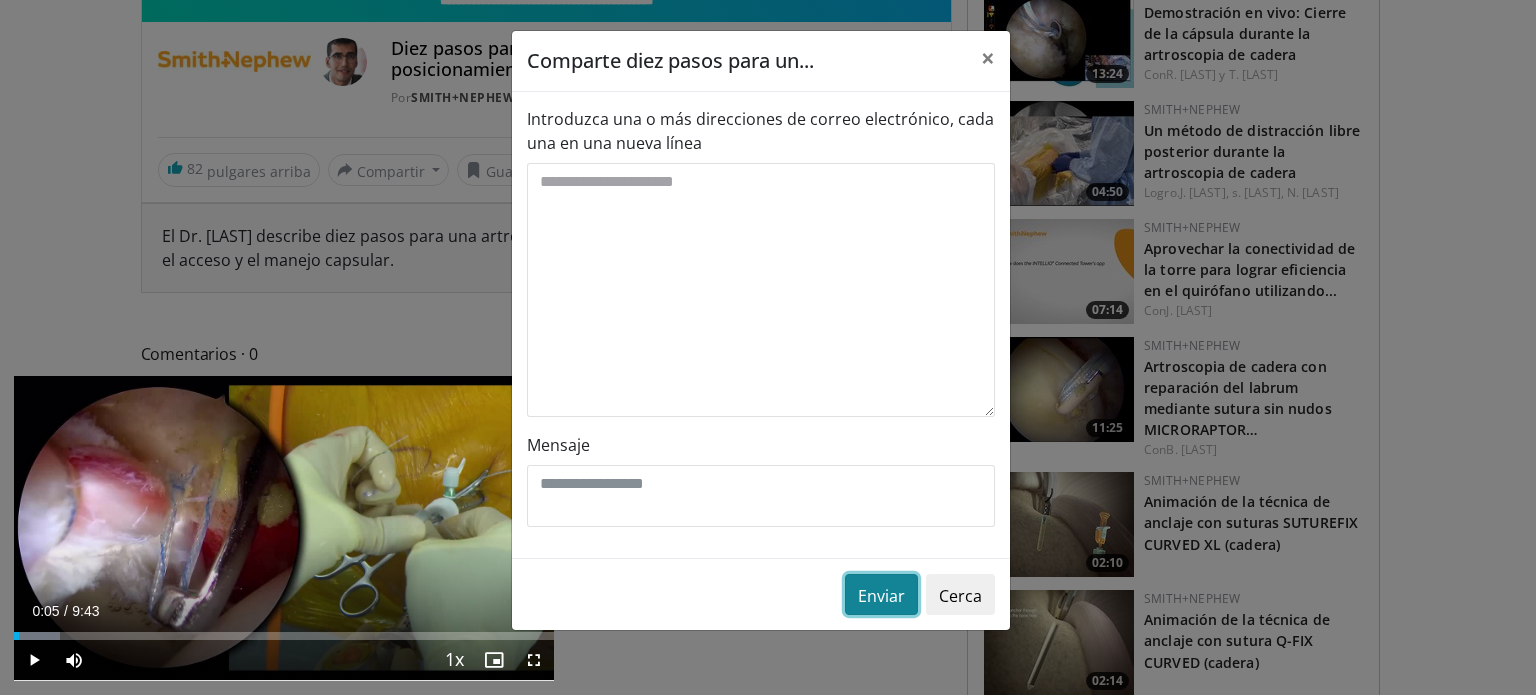 click on "Enviar" at bounding box center (881, 596) 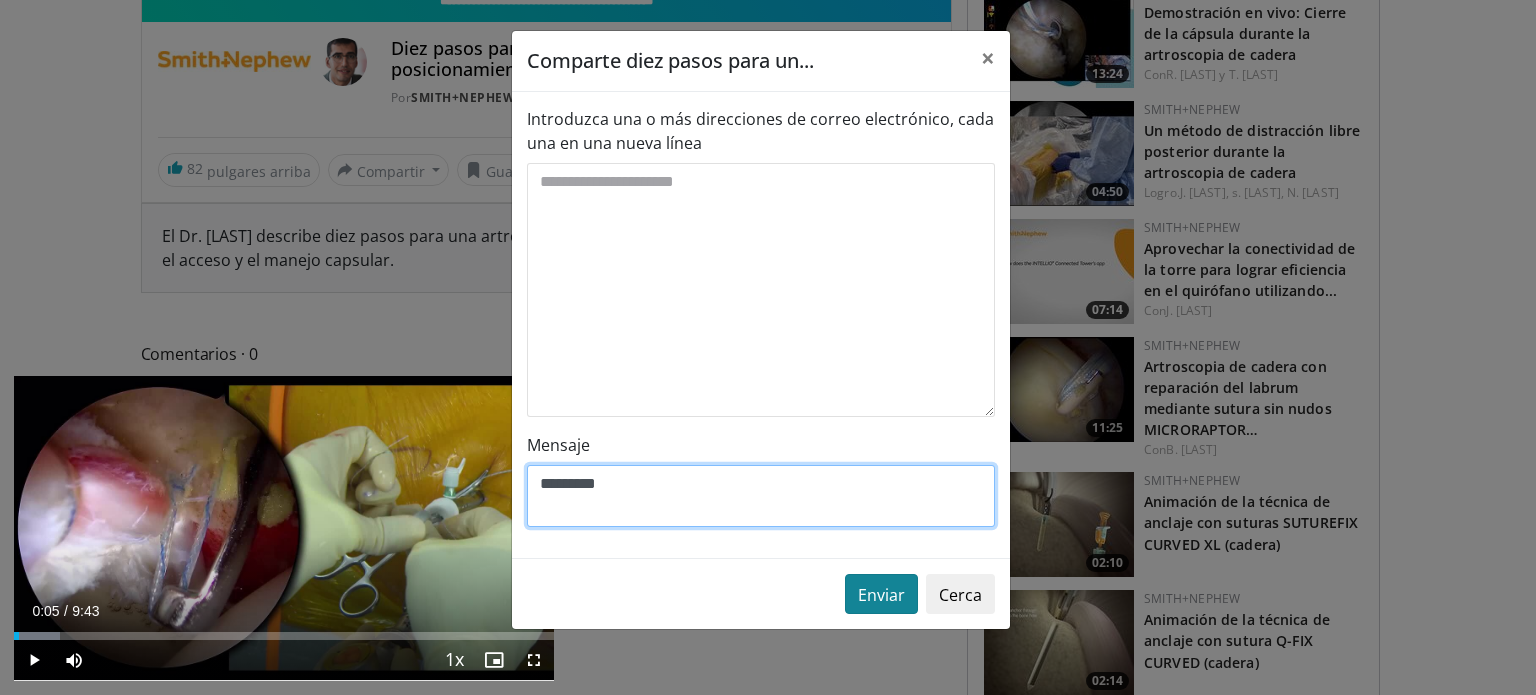 type on "*********" 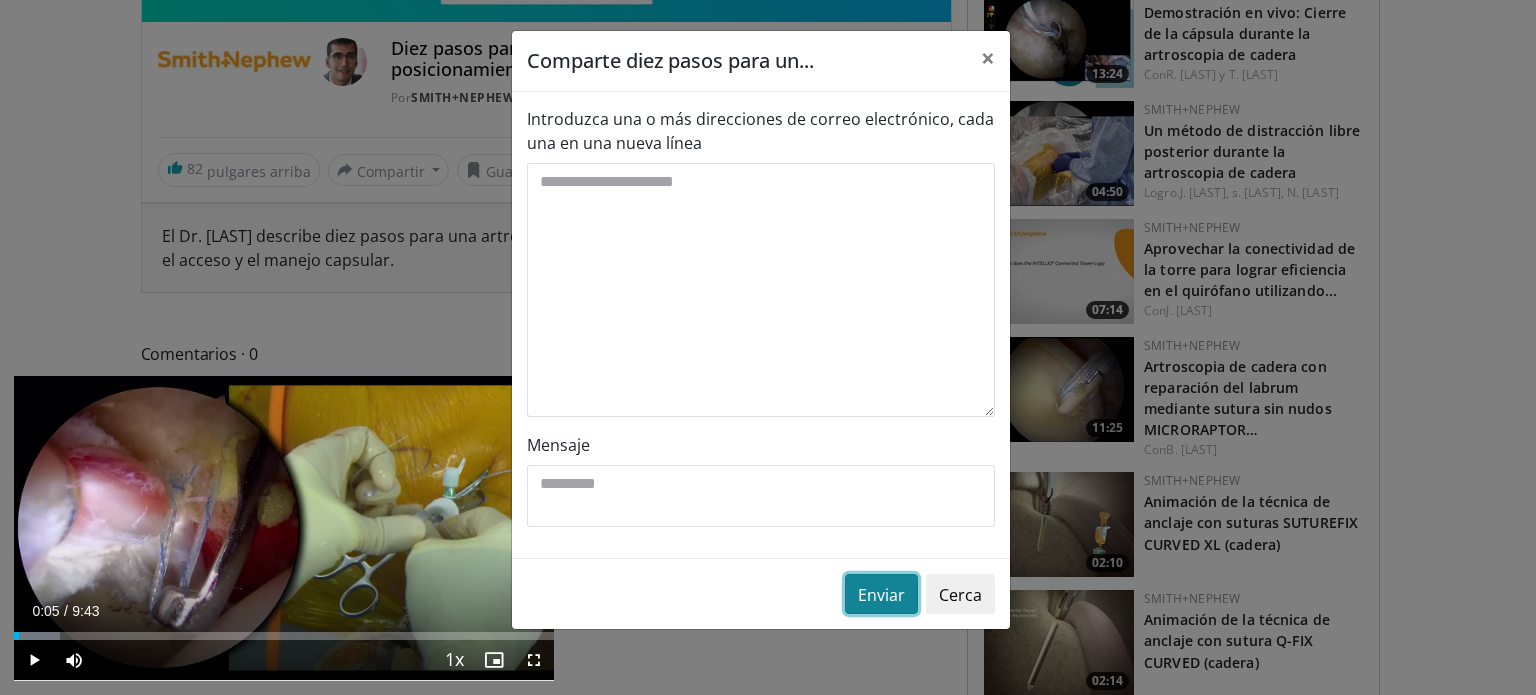 click on "Enviar" at bounding box center [881, 595] 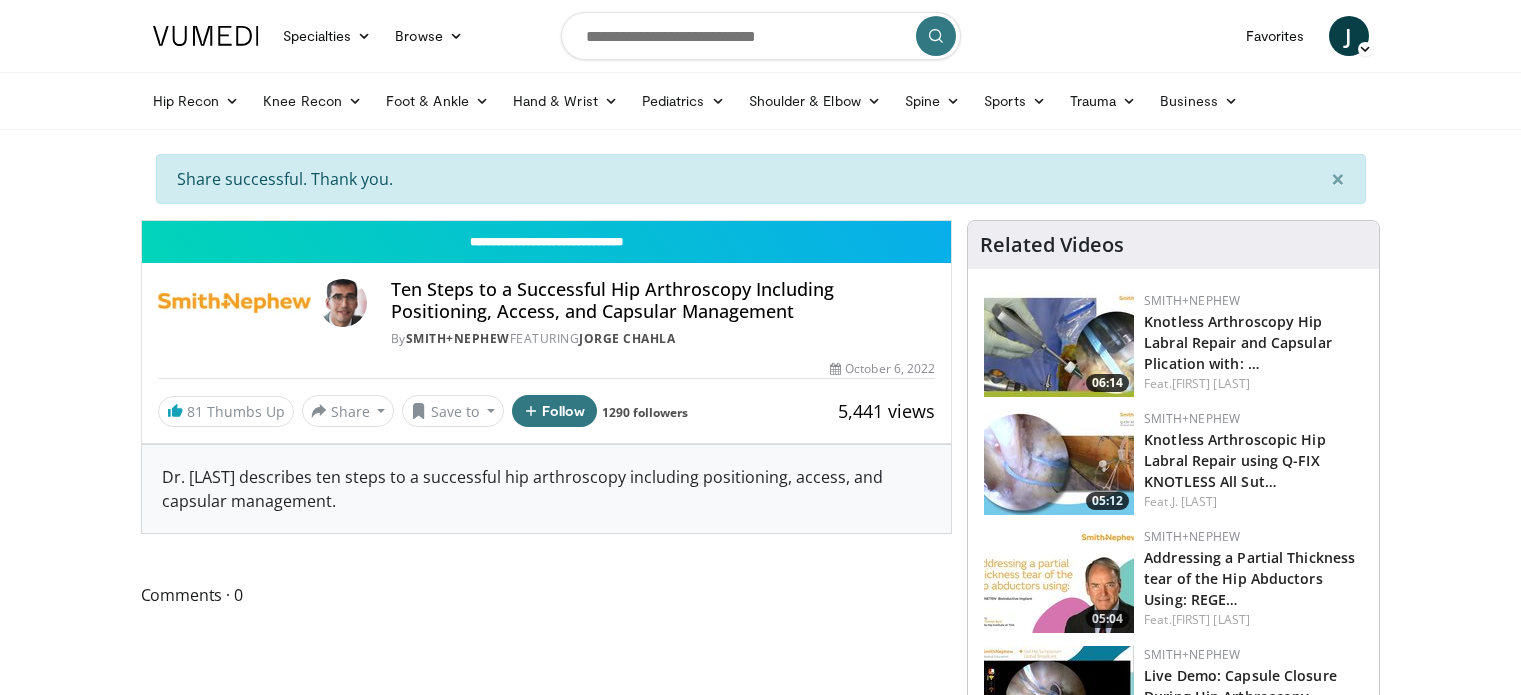 scroll, scrollTop: 0, scrollLeft: 0, axis: both 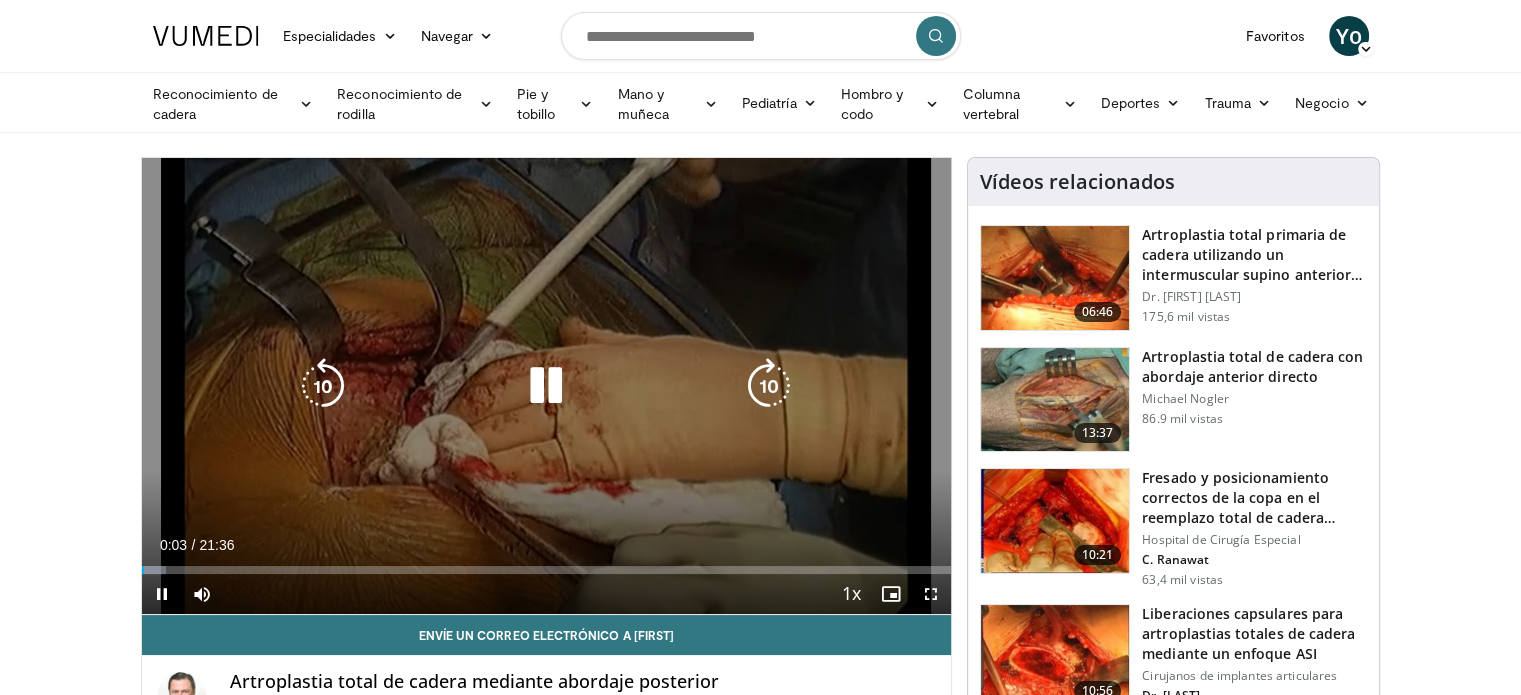 click at bounding box center (546, 386) 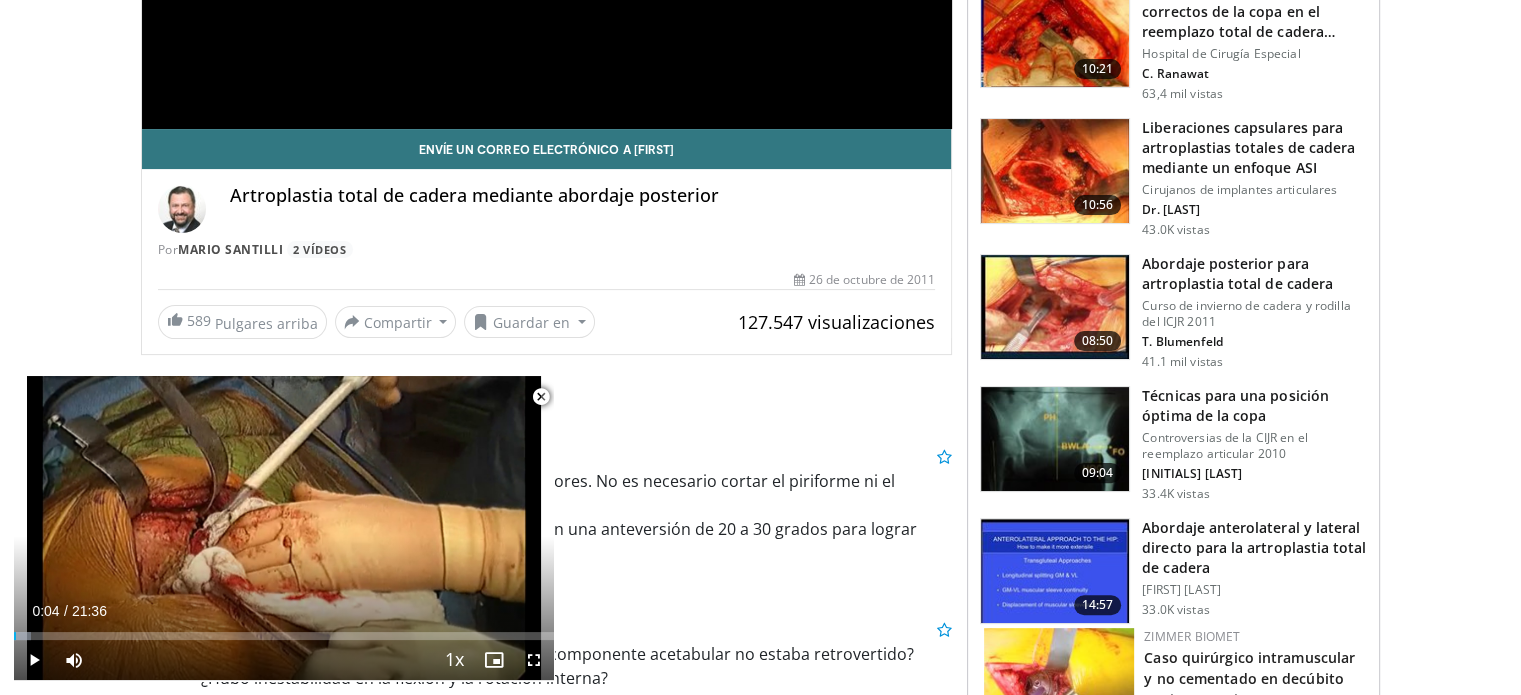 scroll, scrollTop: 635, scrollLeft: 0, axis: vertical 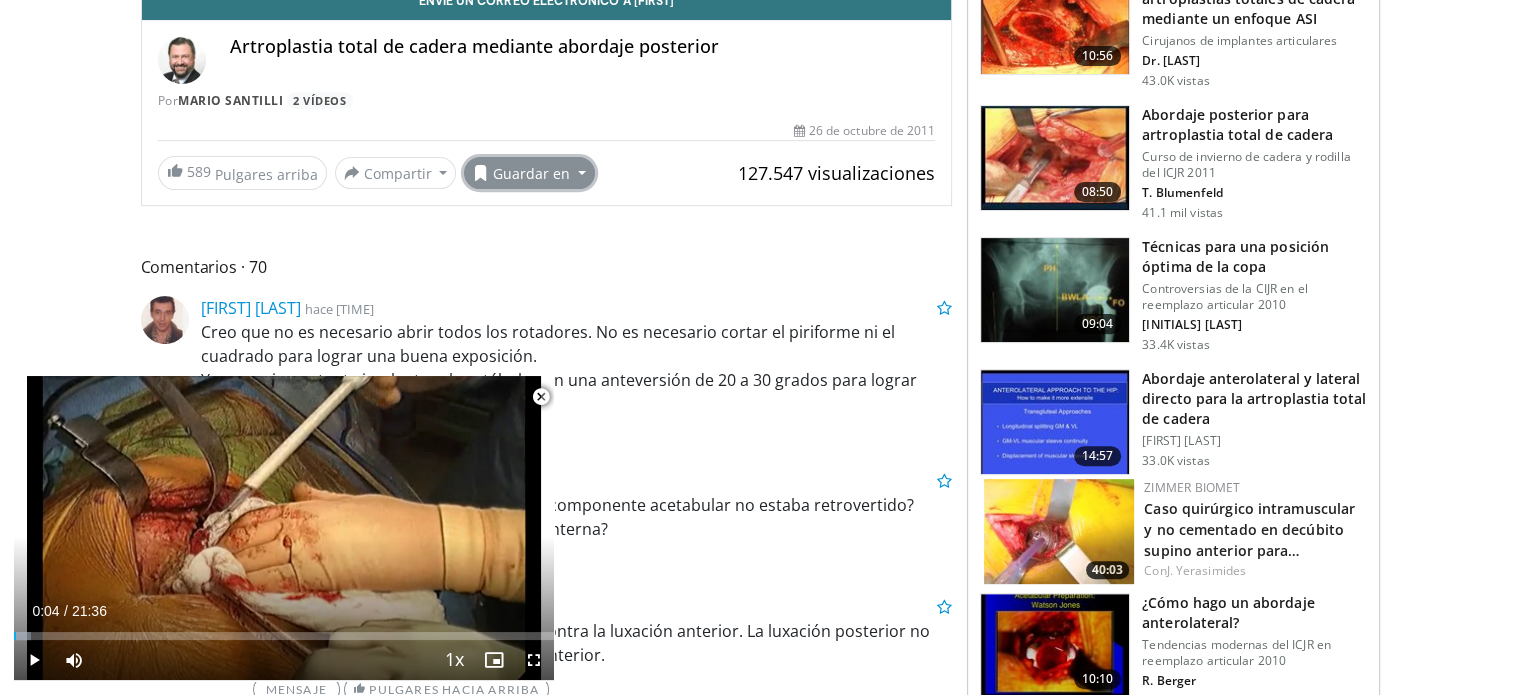 click on "Guardar en" at bounding box center [531, 173] 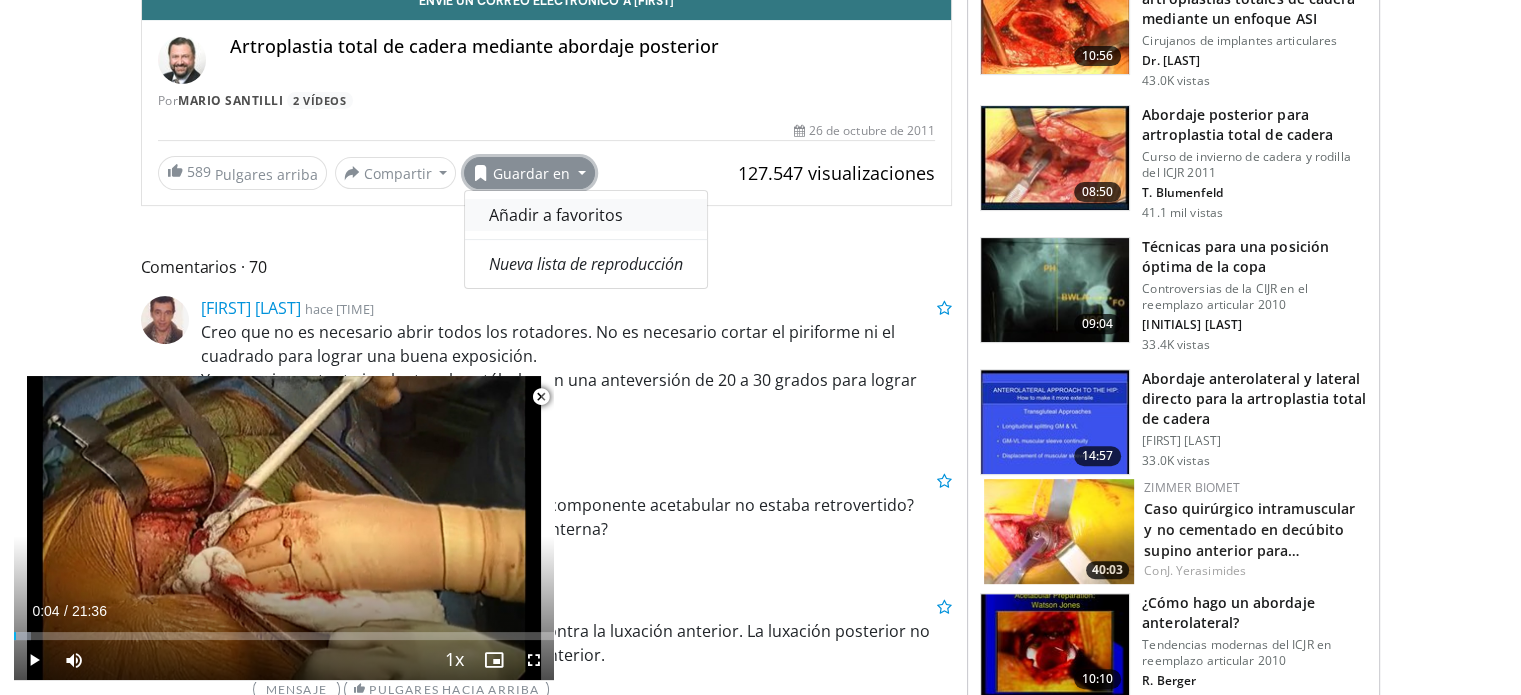 click on "Añadir a favoritos" at bounding box center (556, 215) 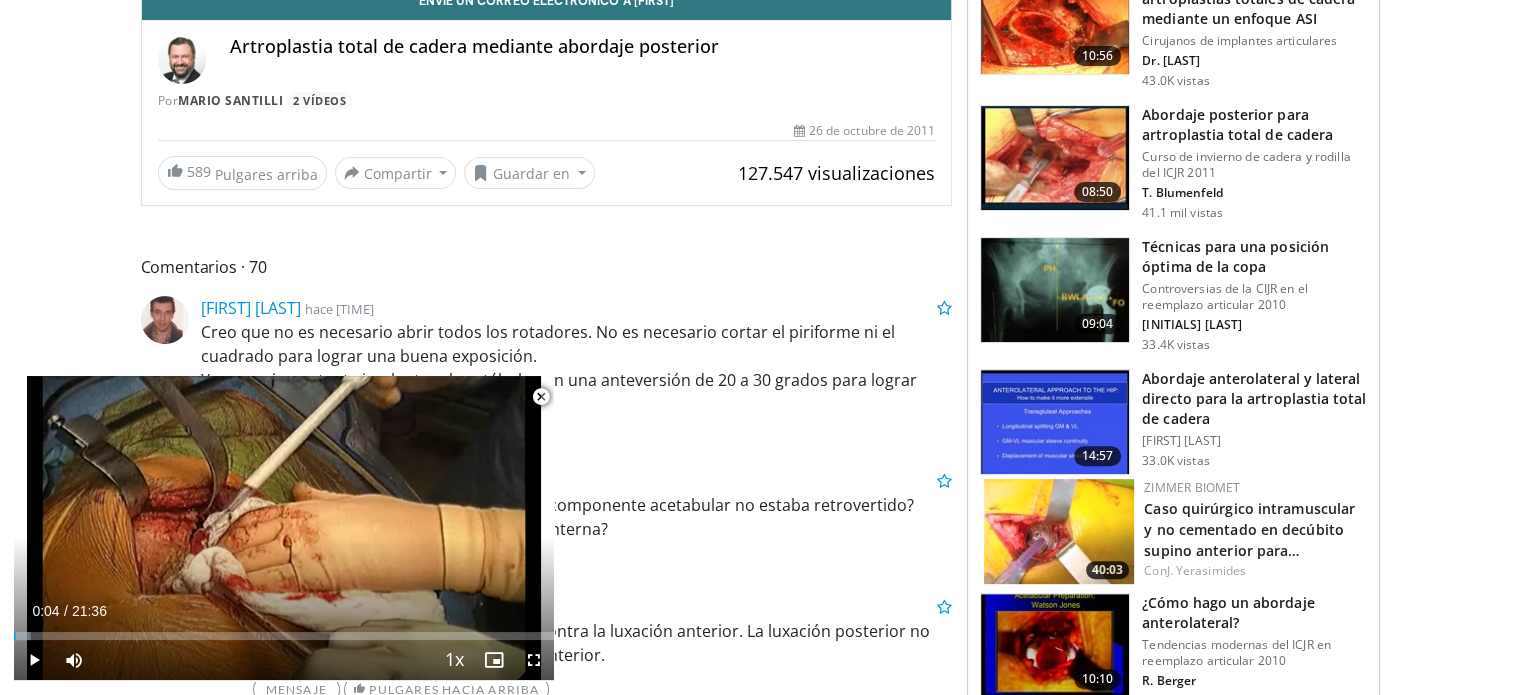 scroll, scrollTop: 700, scrollLeft: 0, axis: vertical 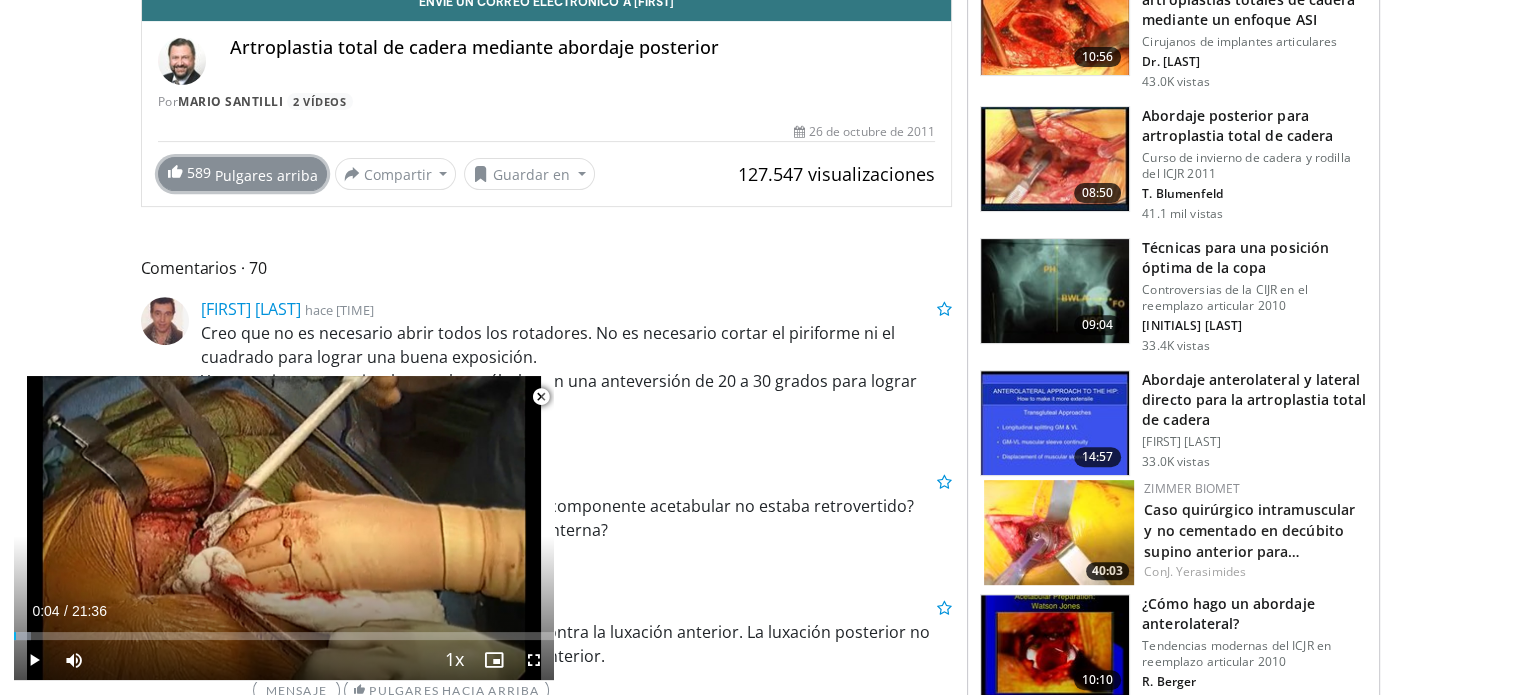 click on "Pulgares arriba" at bounding box center (266, 175) 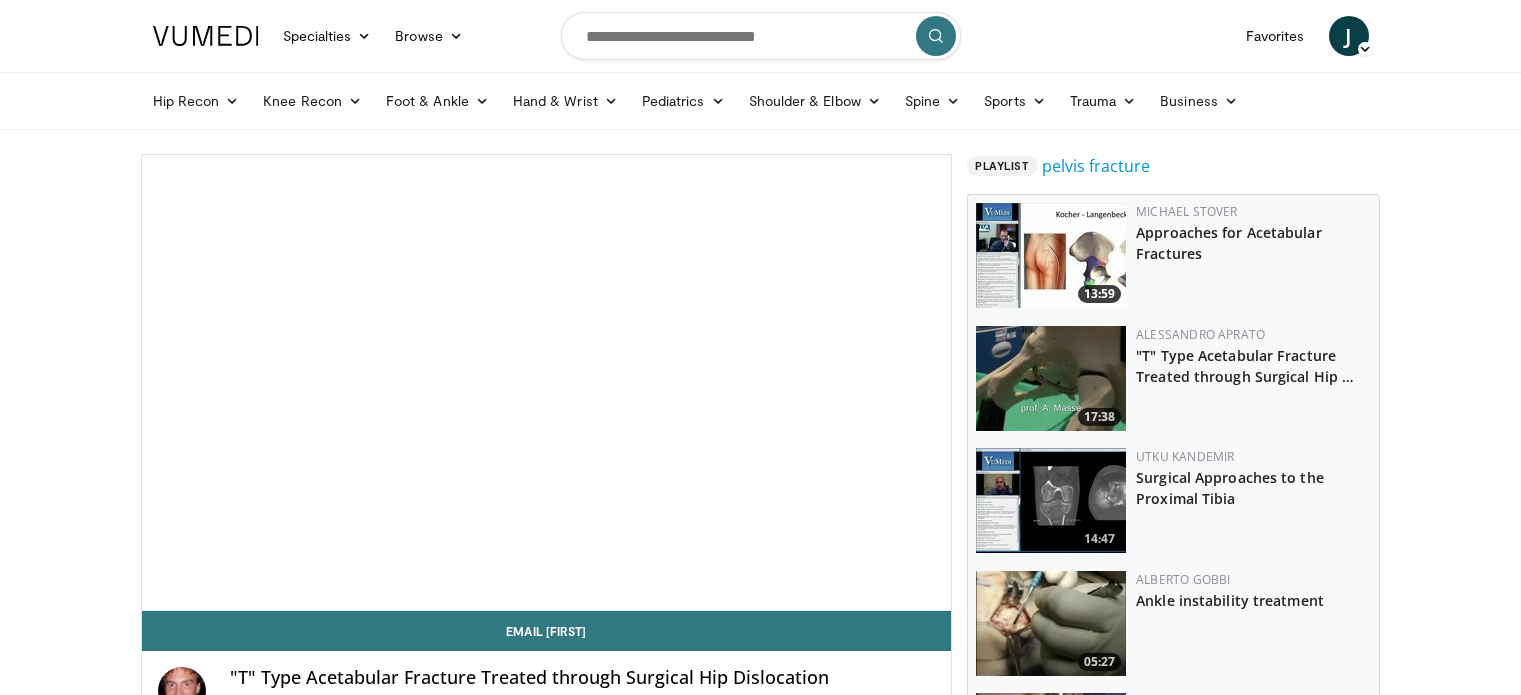 scroll, scrollTop: 0, scrollLeft: 0, axis: both 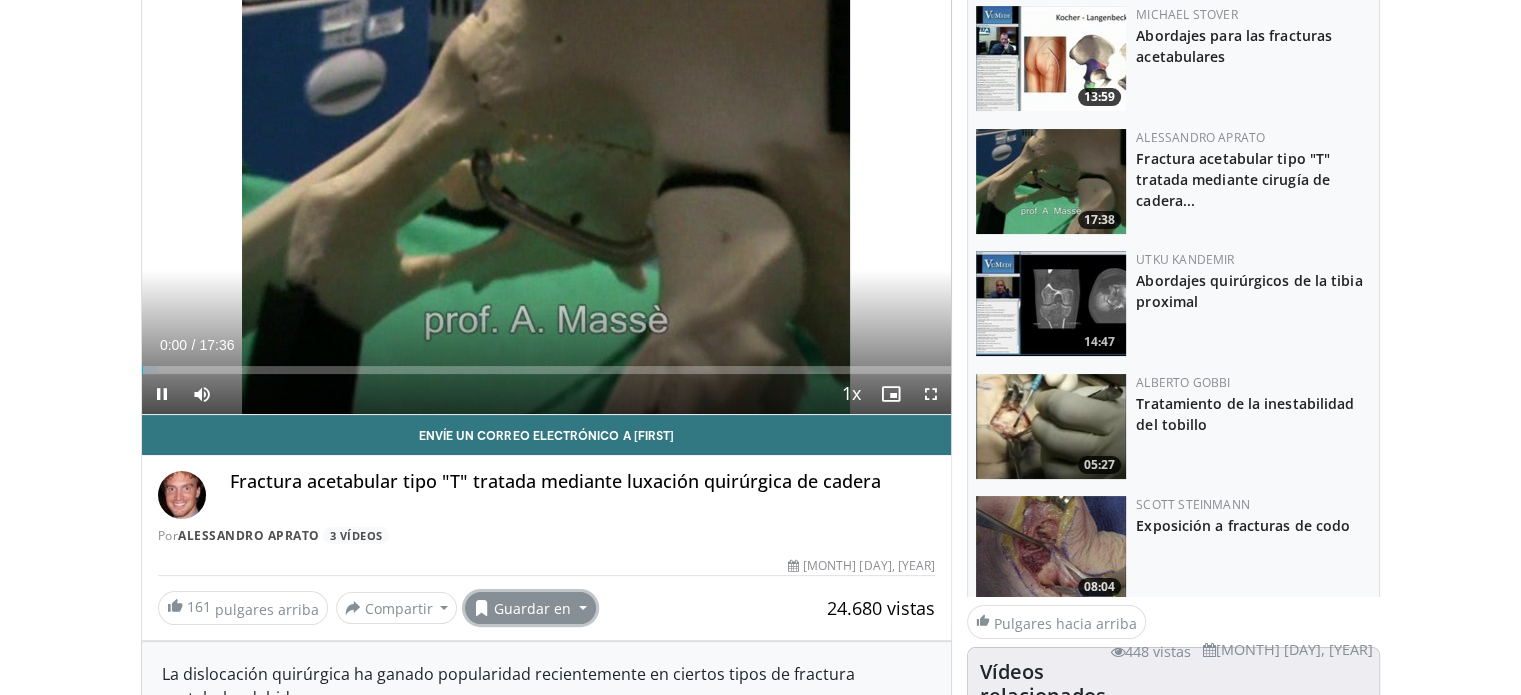 click on "Guardar en" at bounding box center [532, 608] 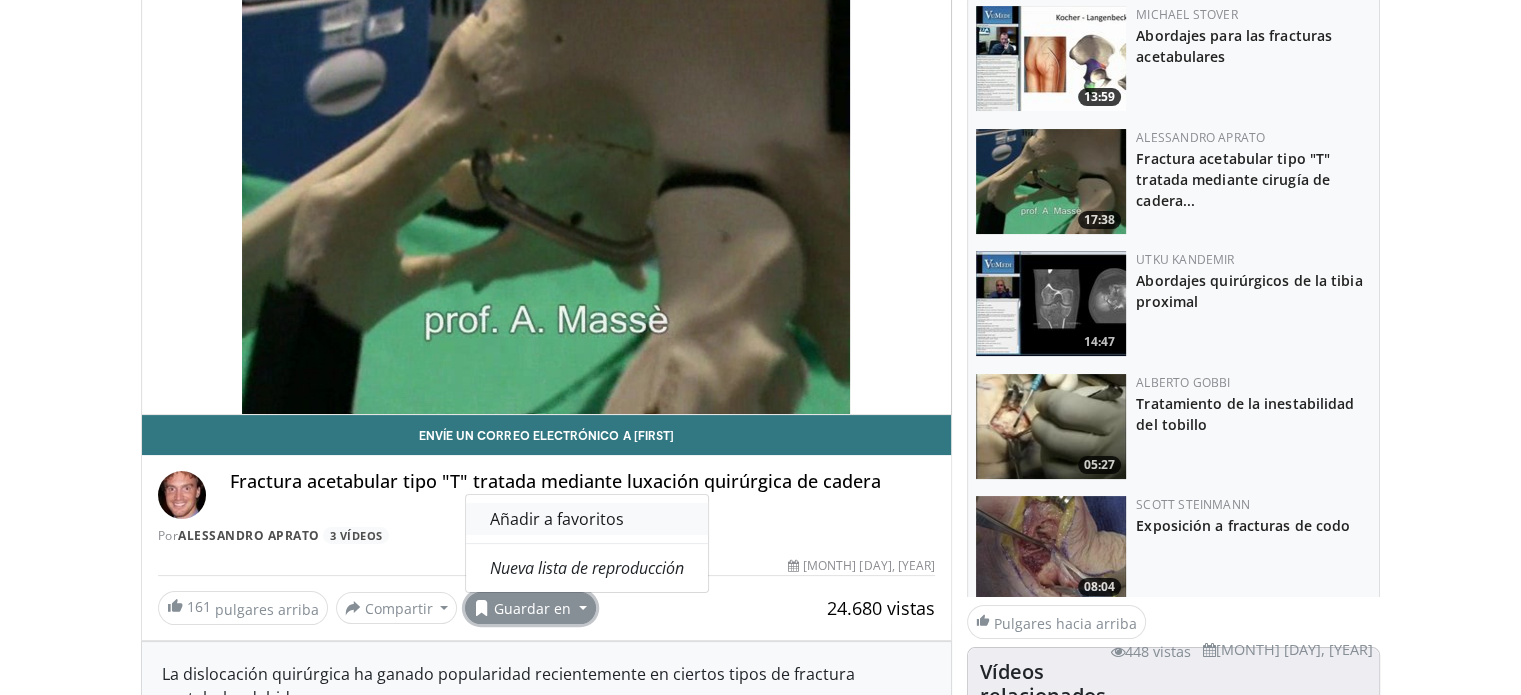 click on "Añadir a favoritos" at bounding box center [557, 519] 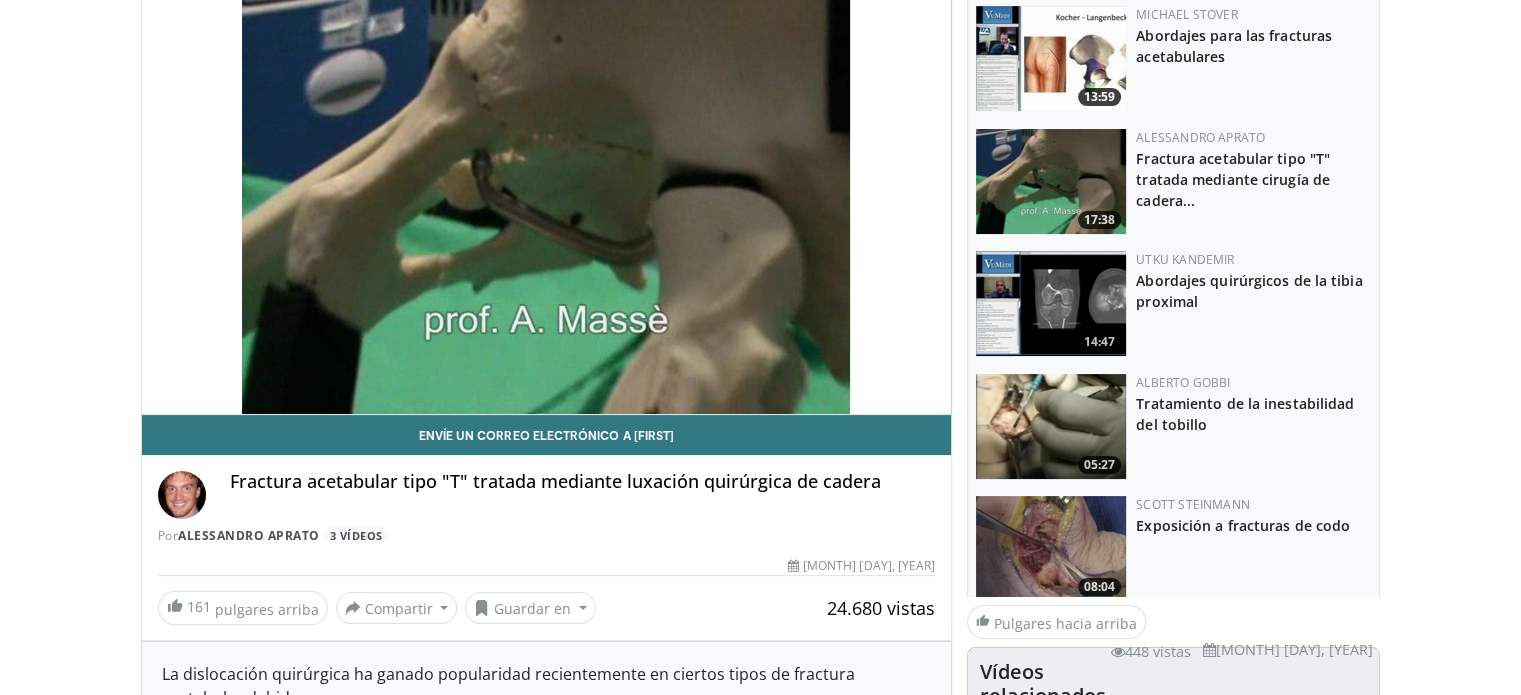 scroll, scrollTop: 265, scrollLeft: 0, axis: vertical 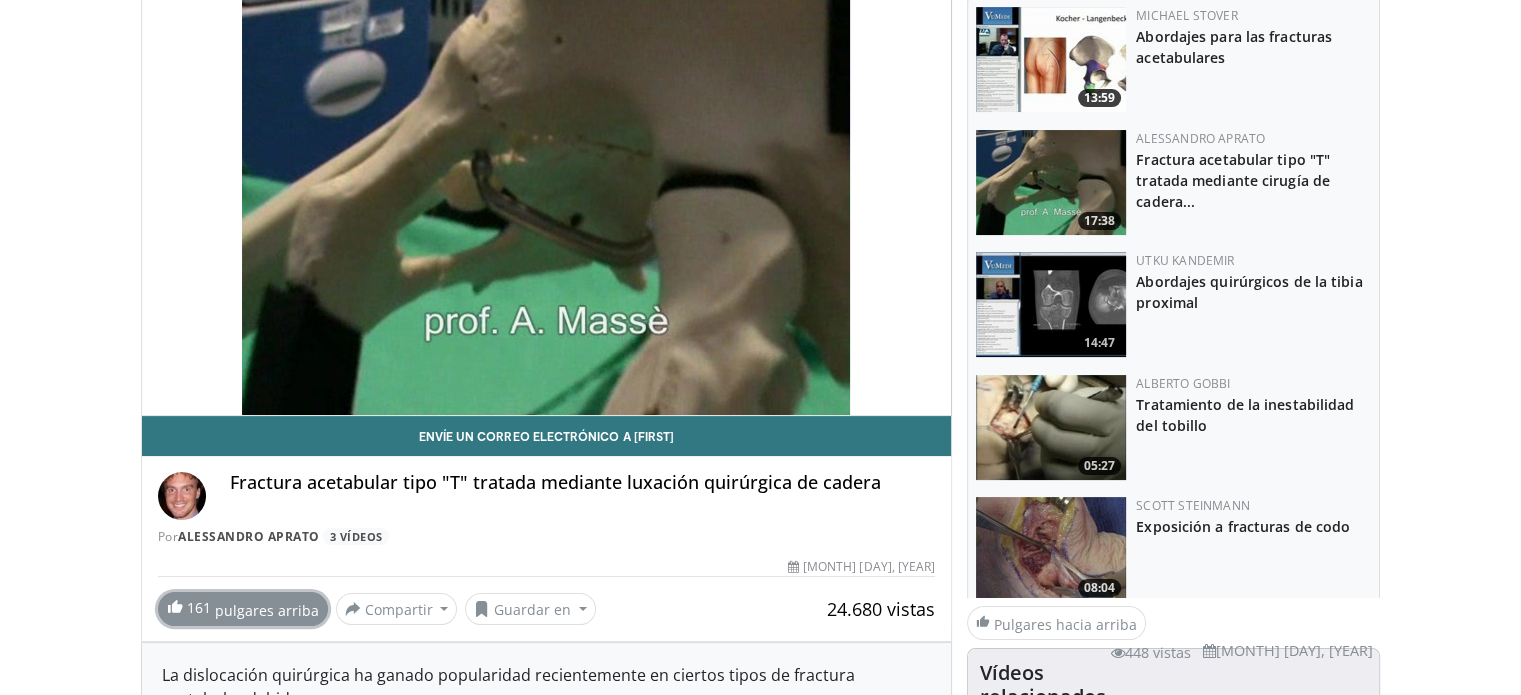 click on "pulgares arriba" at bounding box center [267, 610] 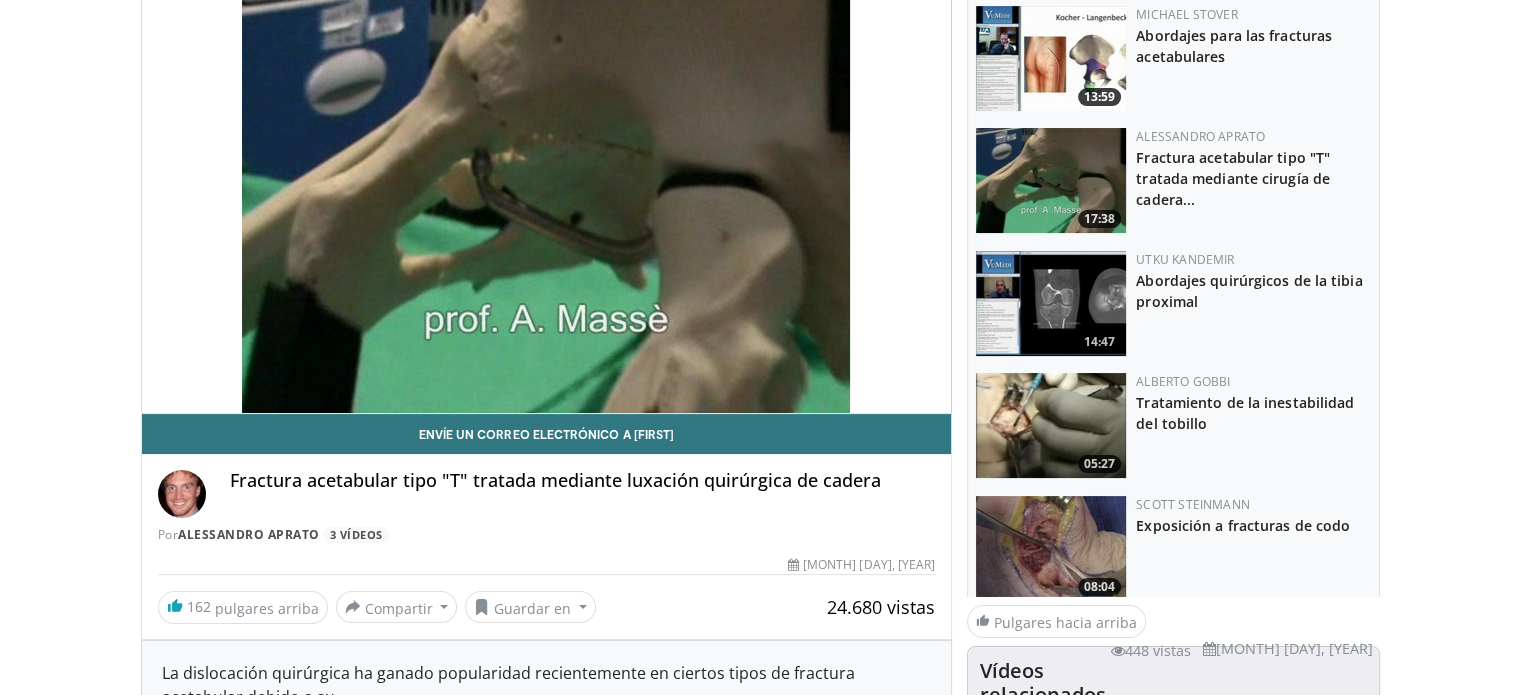 scroll, scrollTop: 200, scrollLeft: 0, axis: vertical 